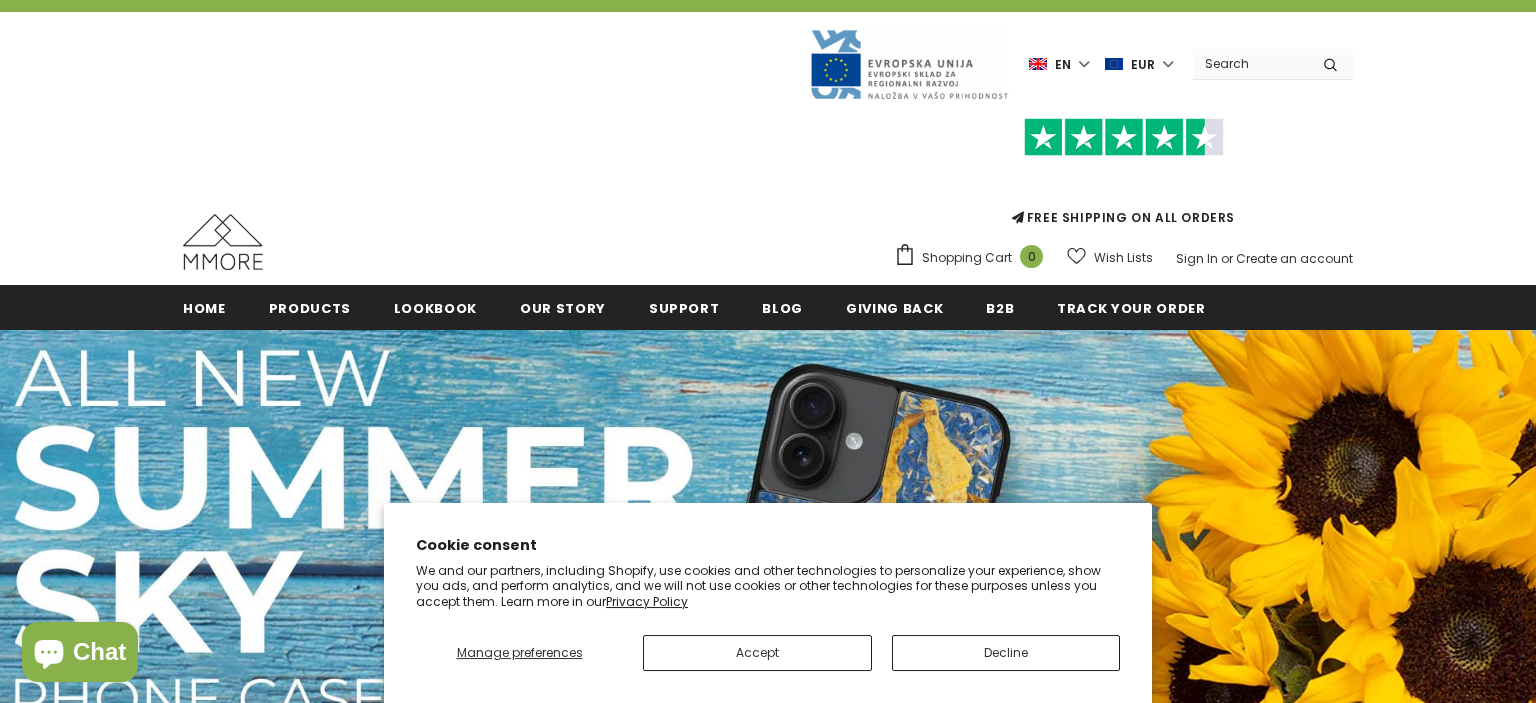 scroll, scrollTop: 176, scrollLeft: 0, axis: vertical 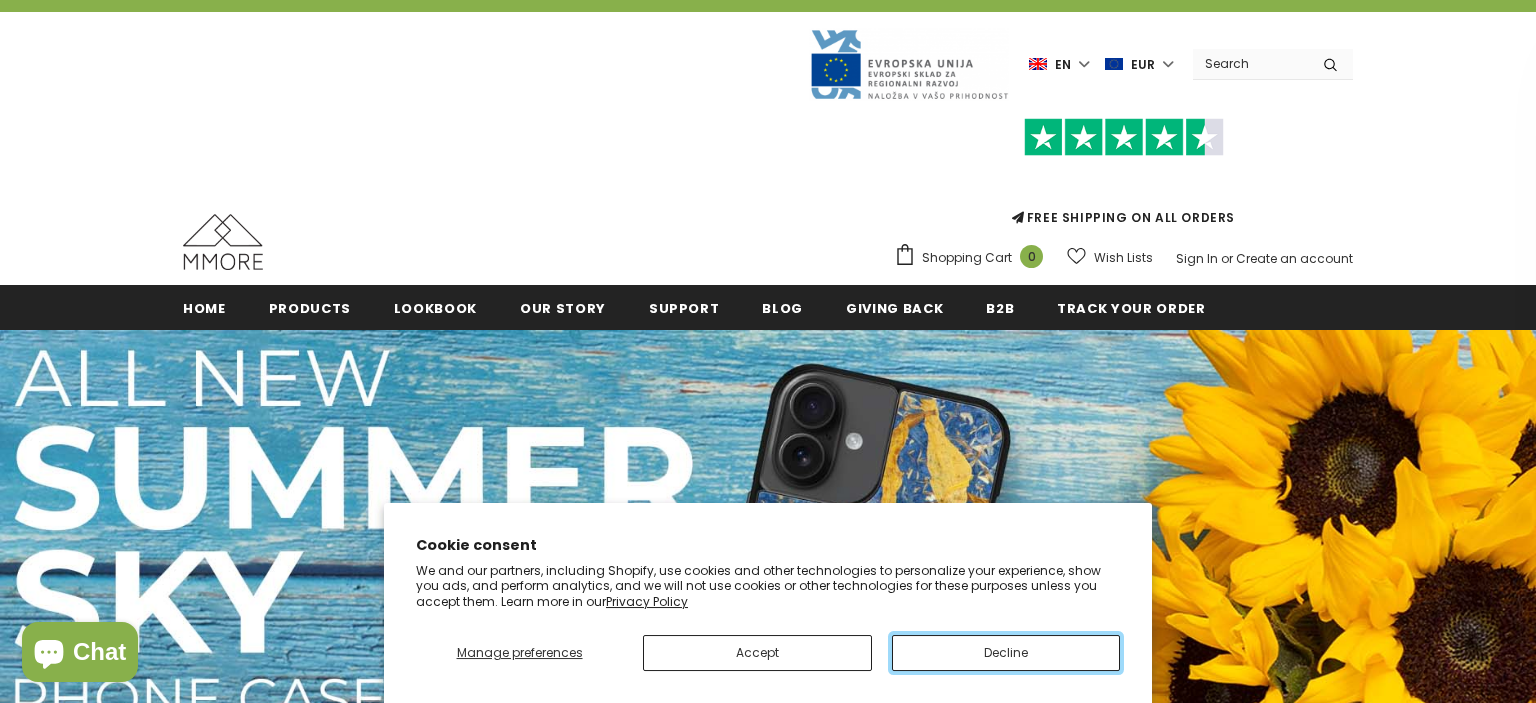 click on "Decline" at bounding box center (1006, 653) 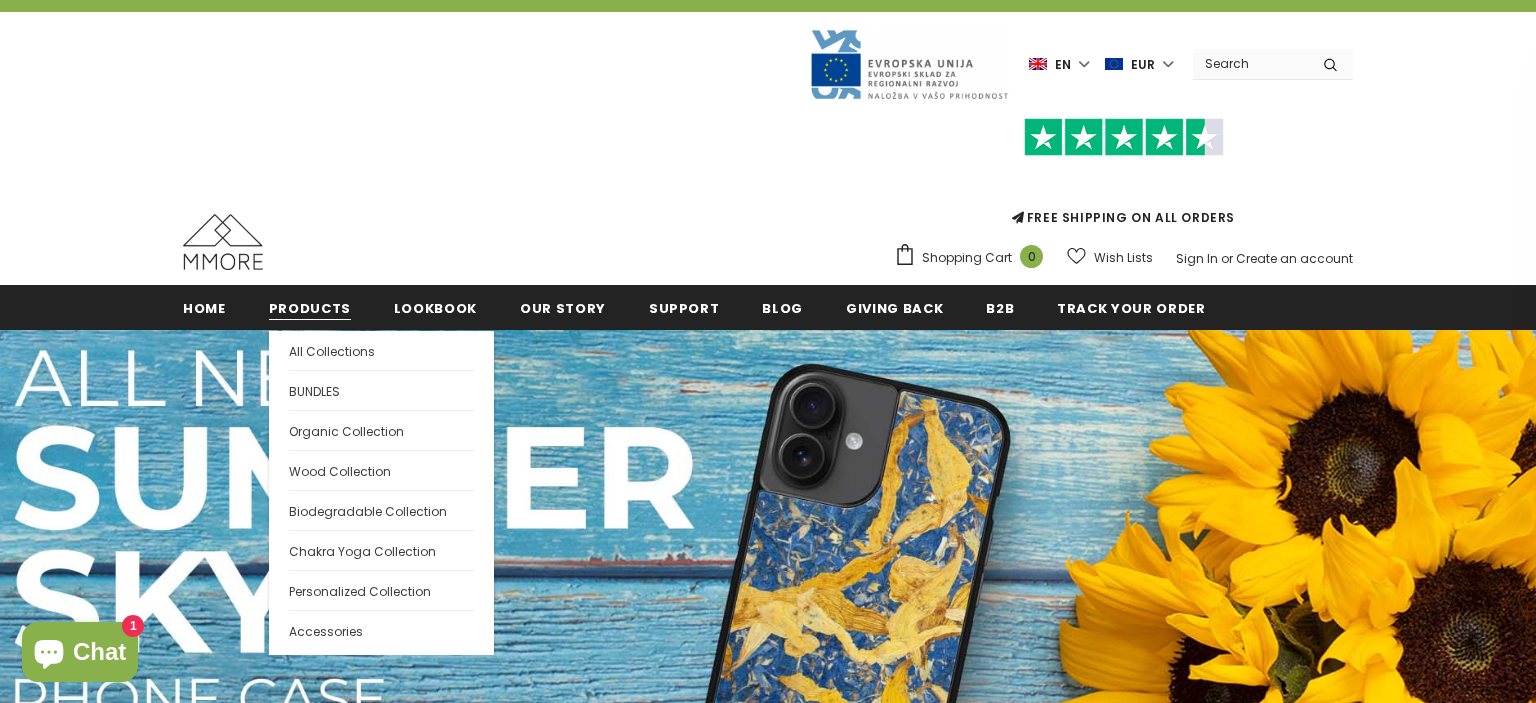 click on "Products" at bounding box center [310, 308] 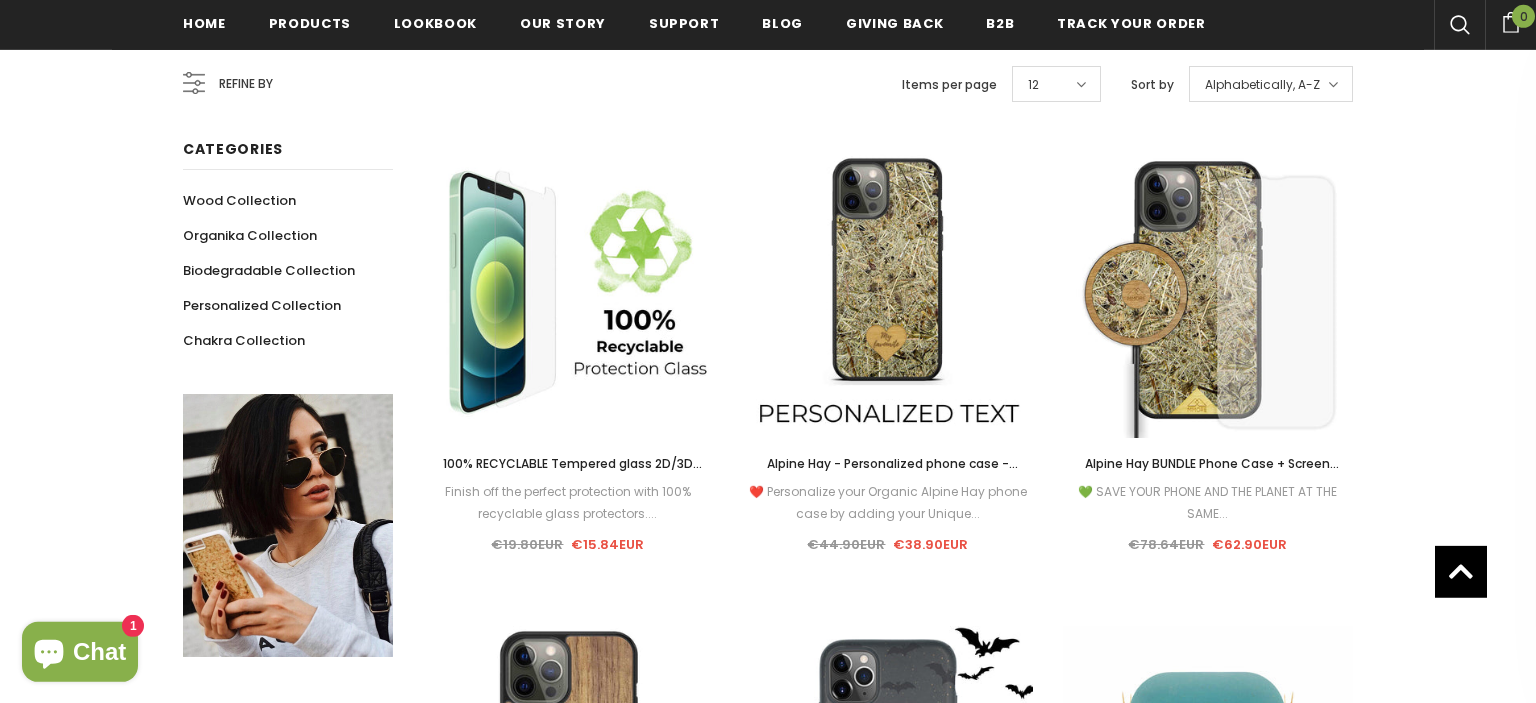 scroll, scrollTop: 485, scrollLeft: 0, axis: vertical 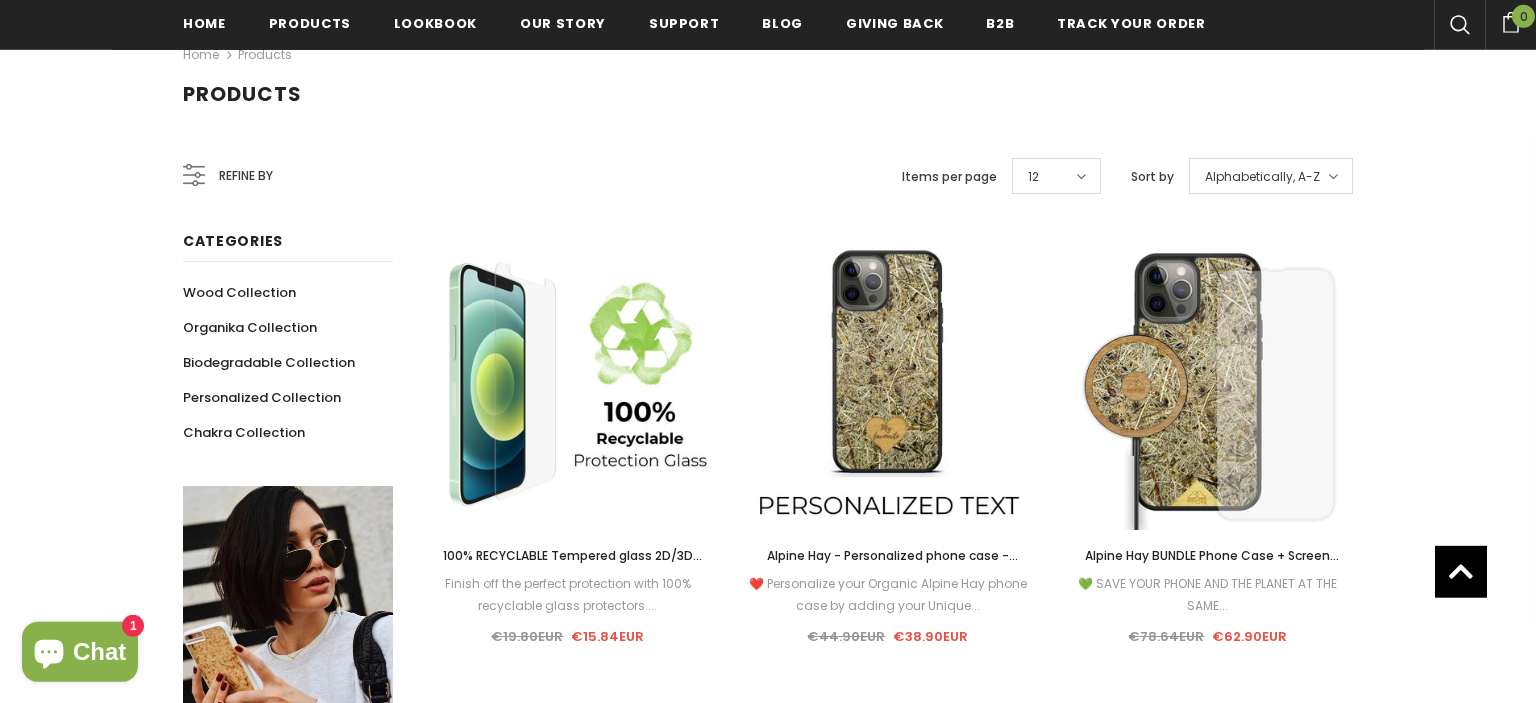 click on "Refine by" at bounding box center [246, 176] 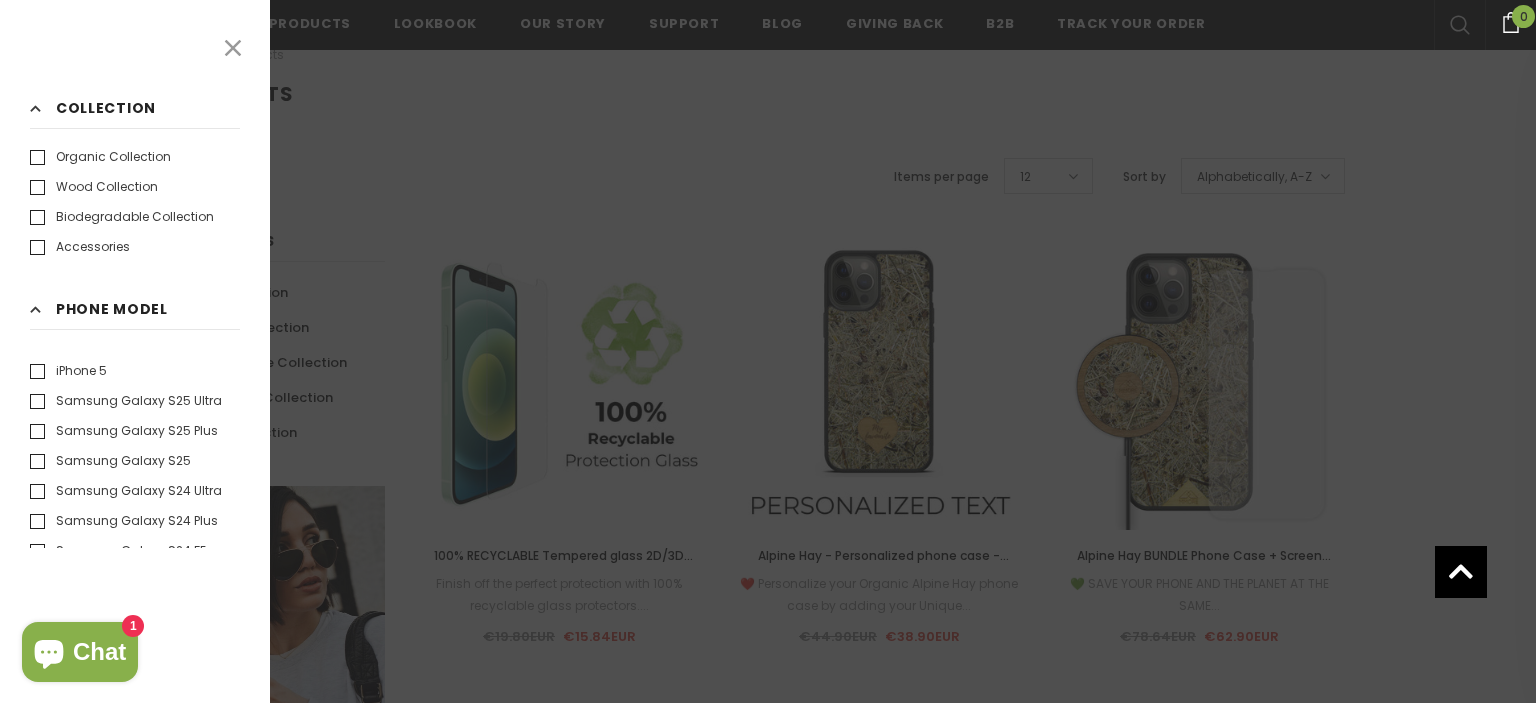 scroll, scrollTop: 1190, scrollLeft: 0, axis: vertical 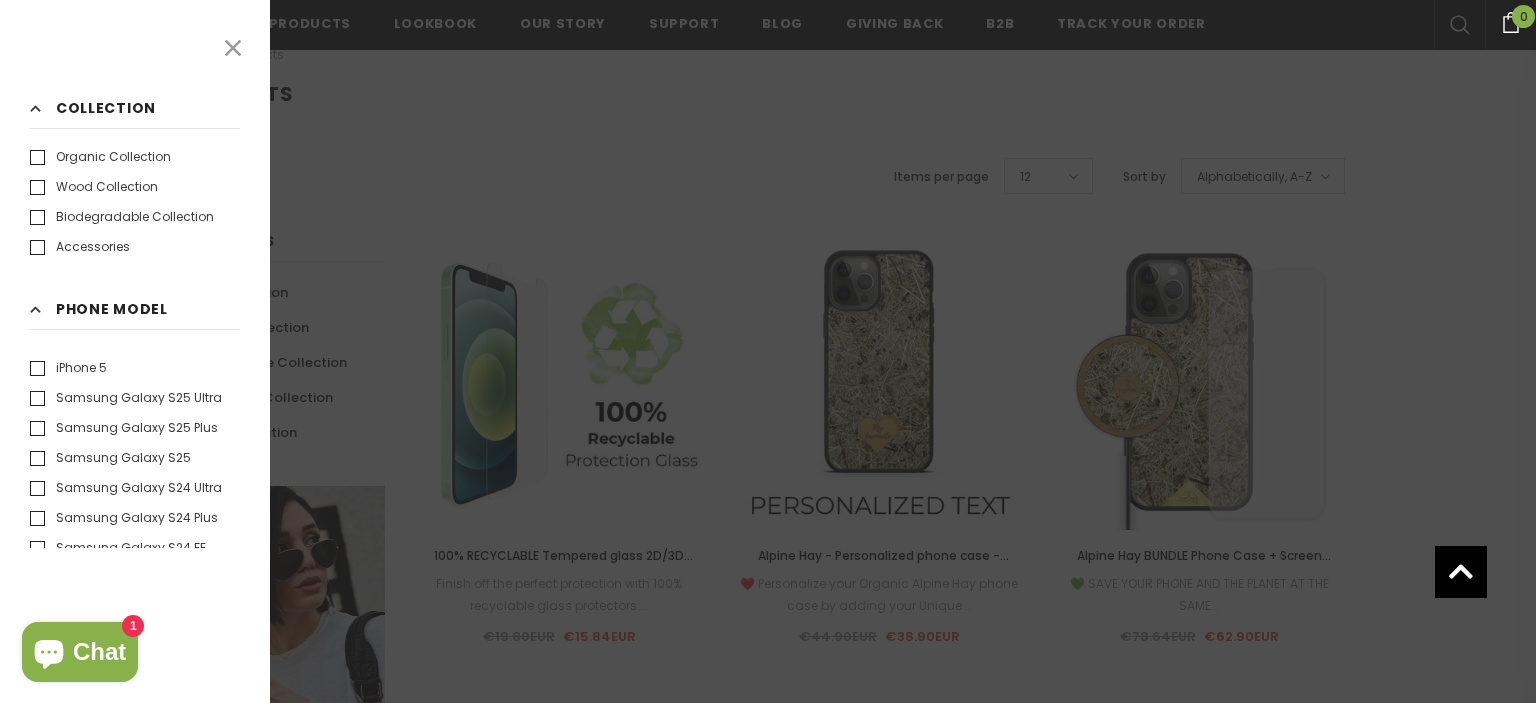 click on "Samsung Galaxy S25" at bounding box center (110, 458) 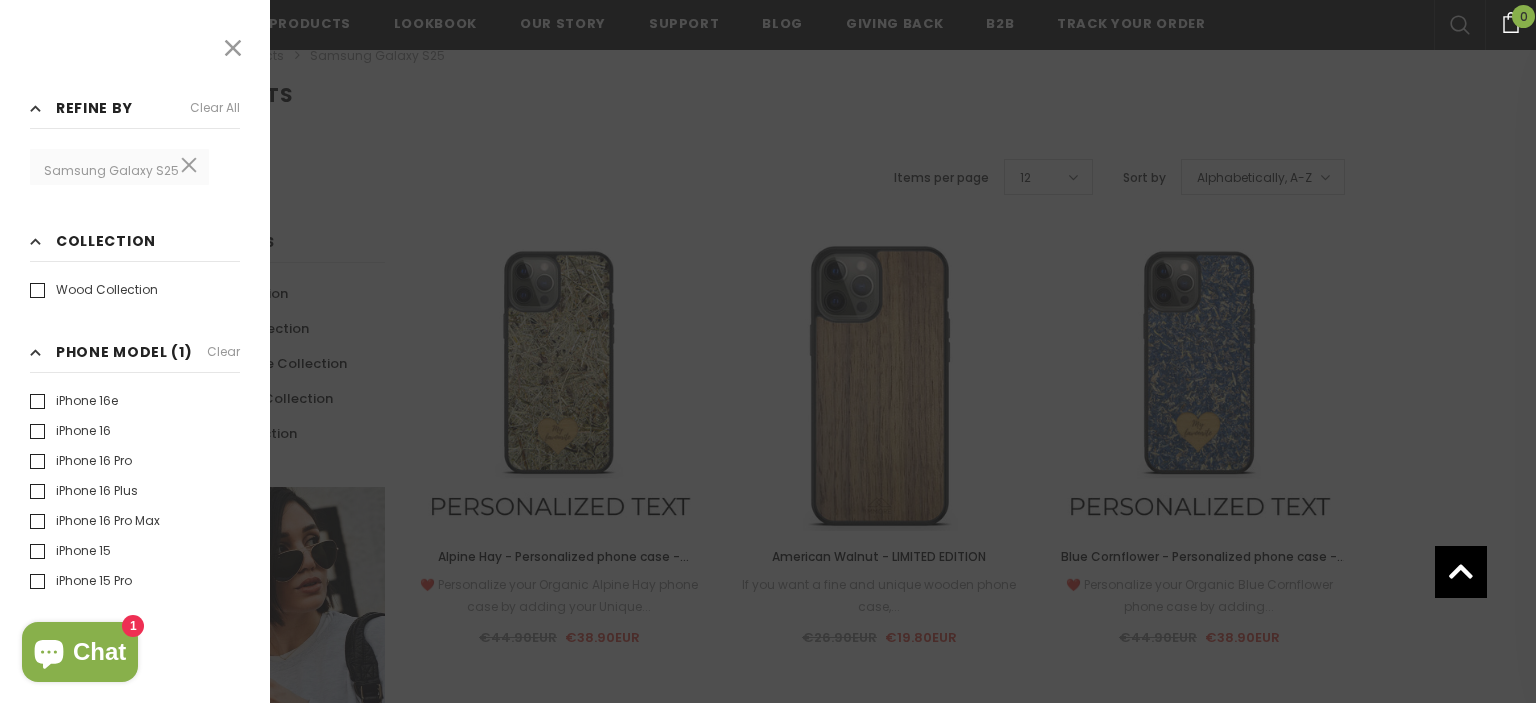 click at bounding box center (768, 351) 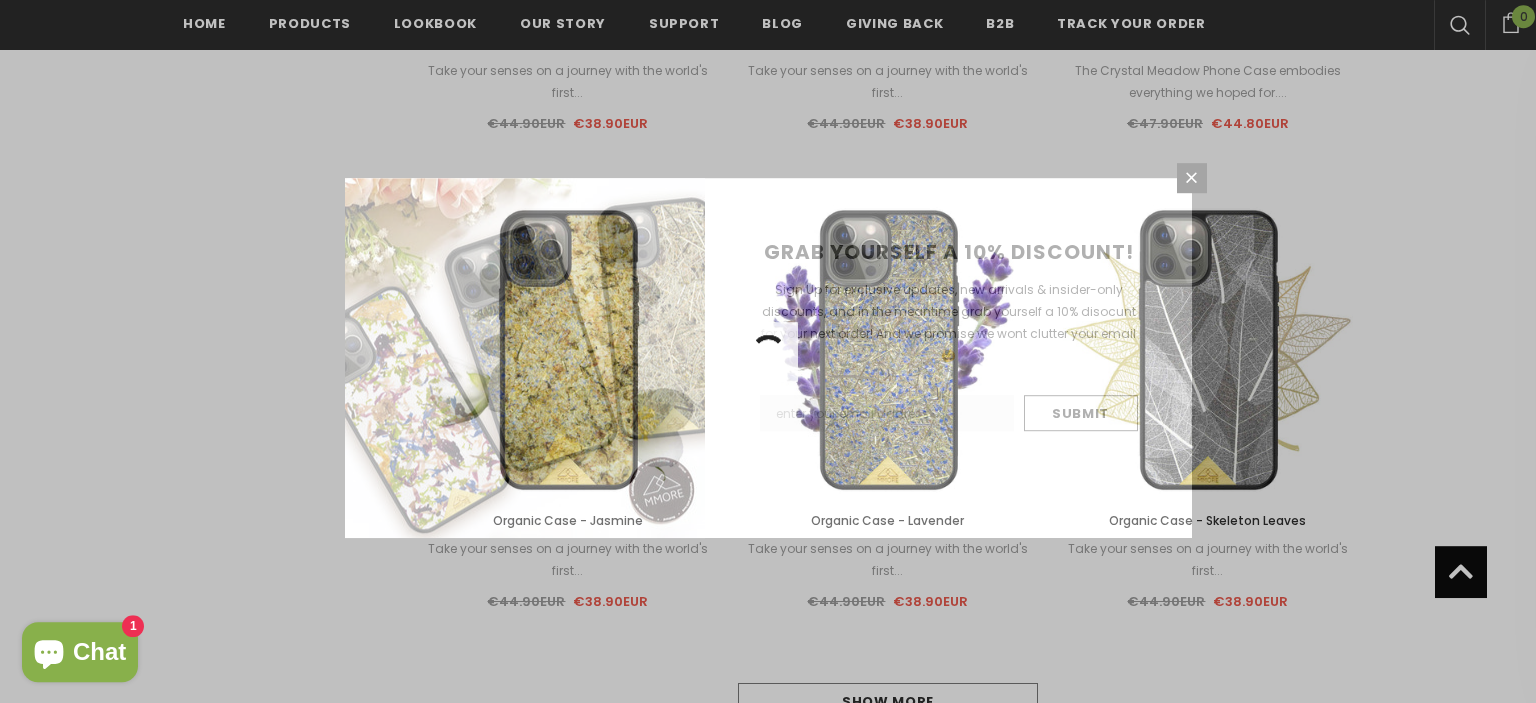 scroll, scrollTop: 3886, scrollLeft: 0, axis: vertical 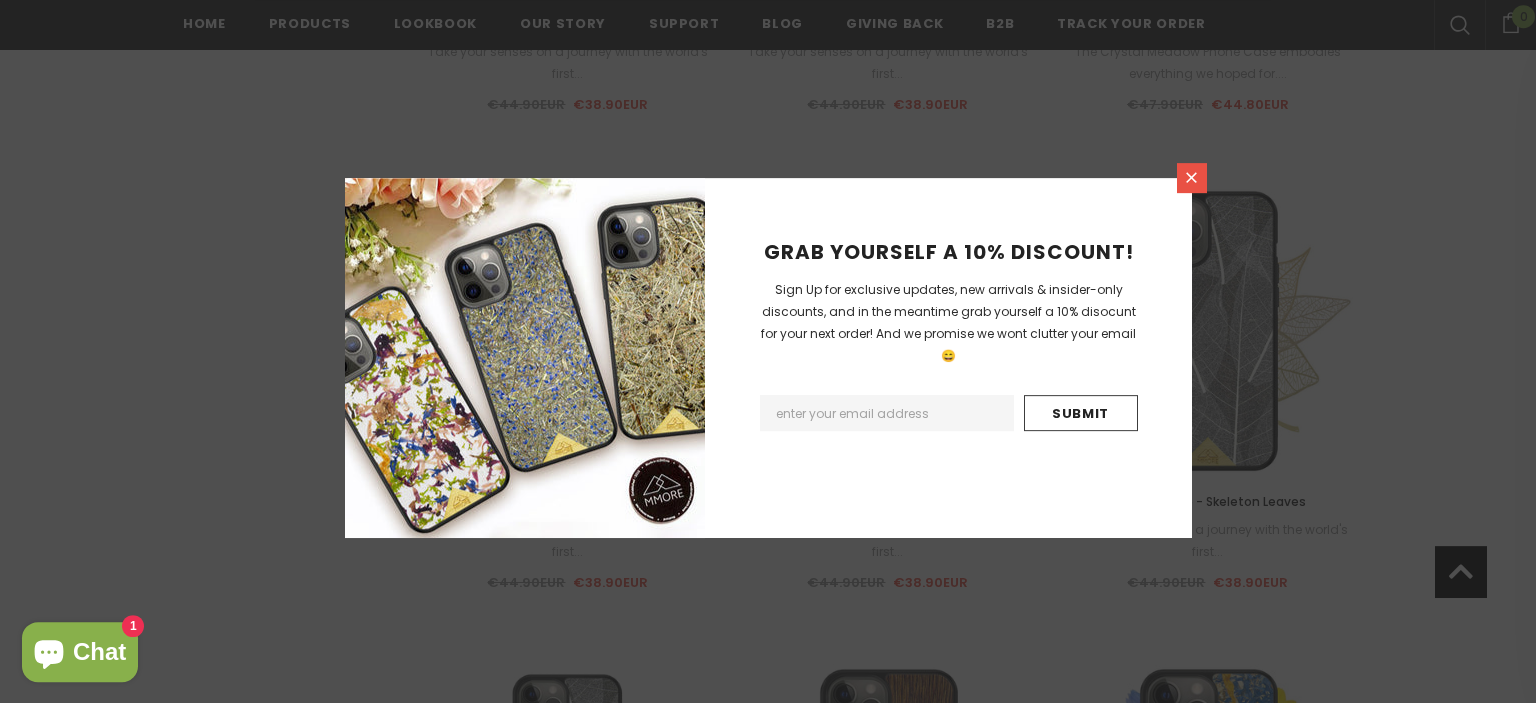 click at bounding box center [1192, 178] 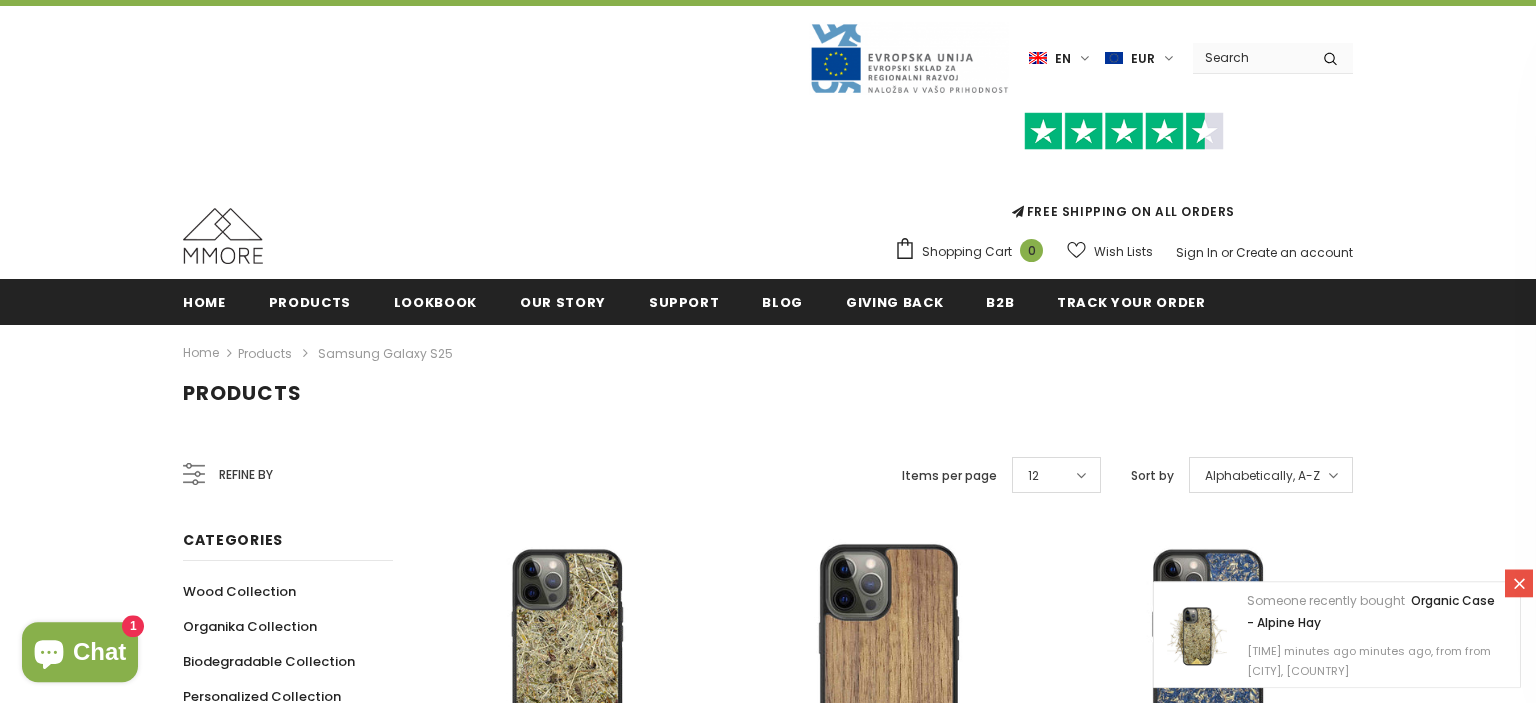 scroll, scrollTop: 179, scrollLeft: 0, axis: vertical 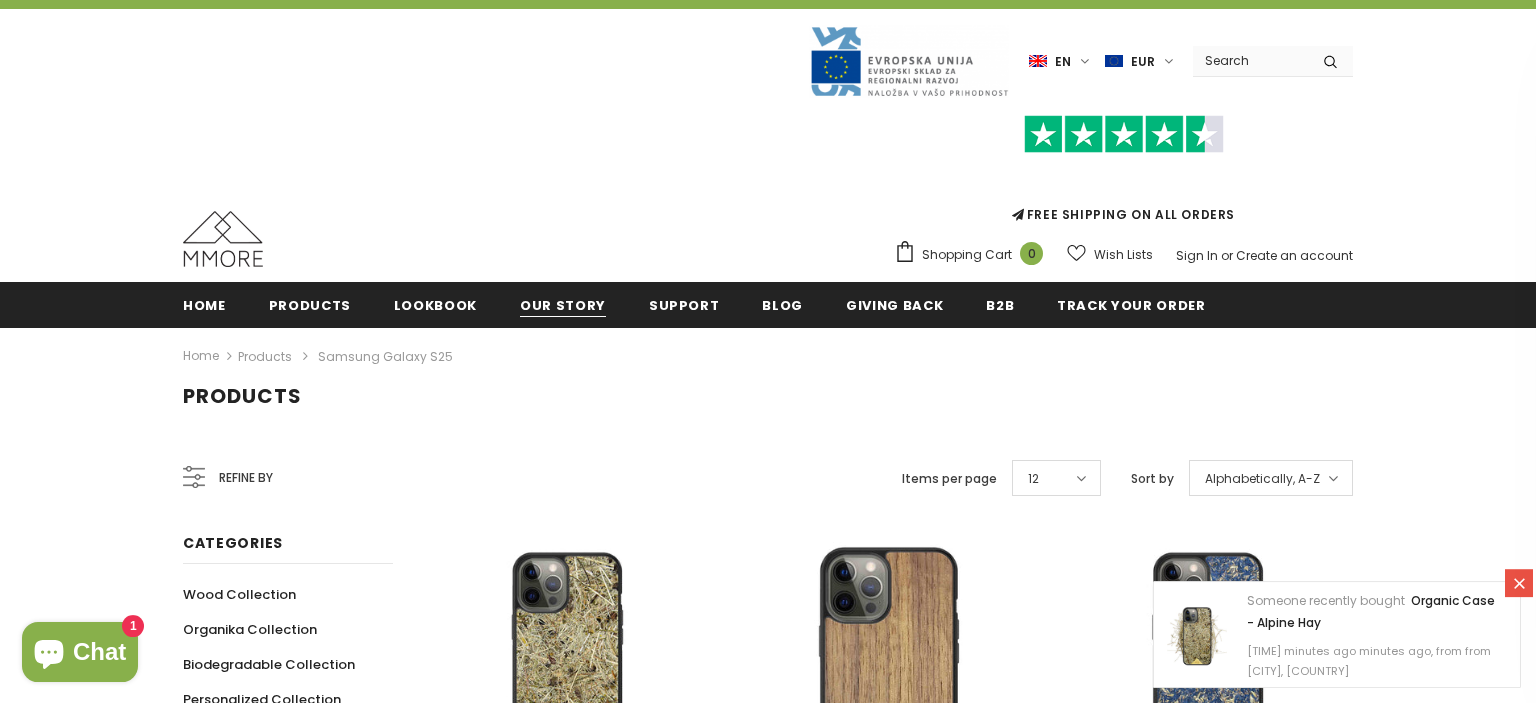 click on "Our Story" at bounding box center (563, 304) 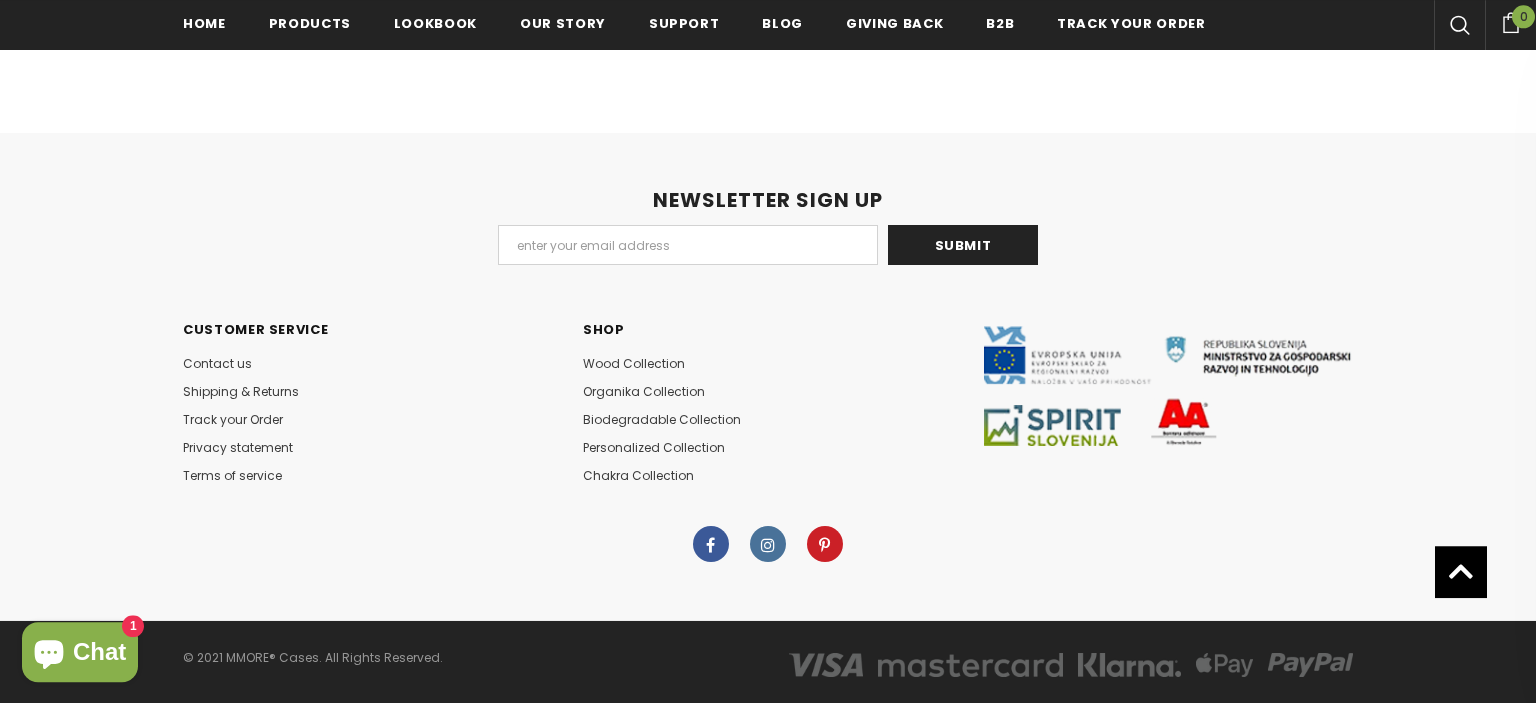scroll, scrollTop: 5526, scrollLeft: 0, axis: vertical 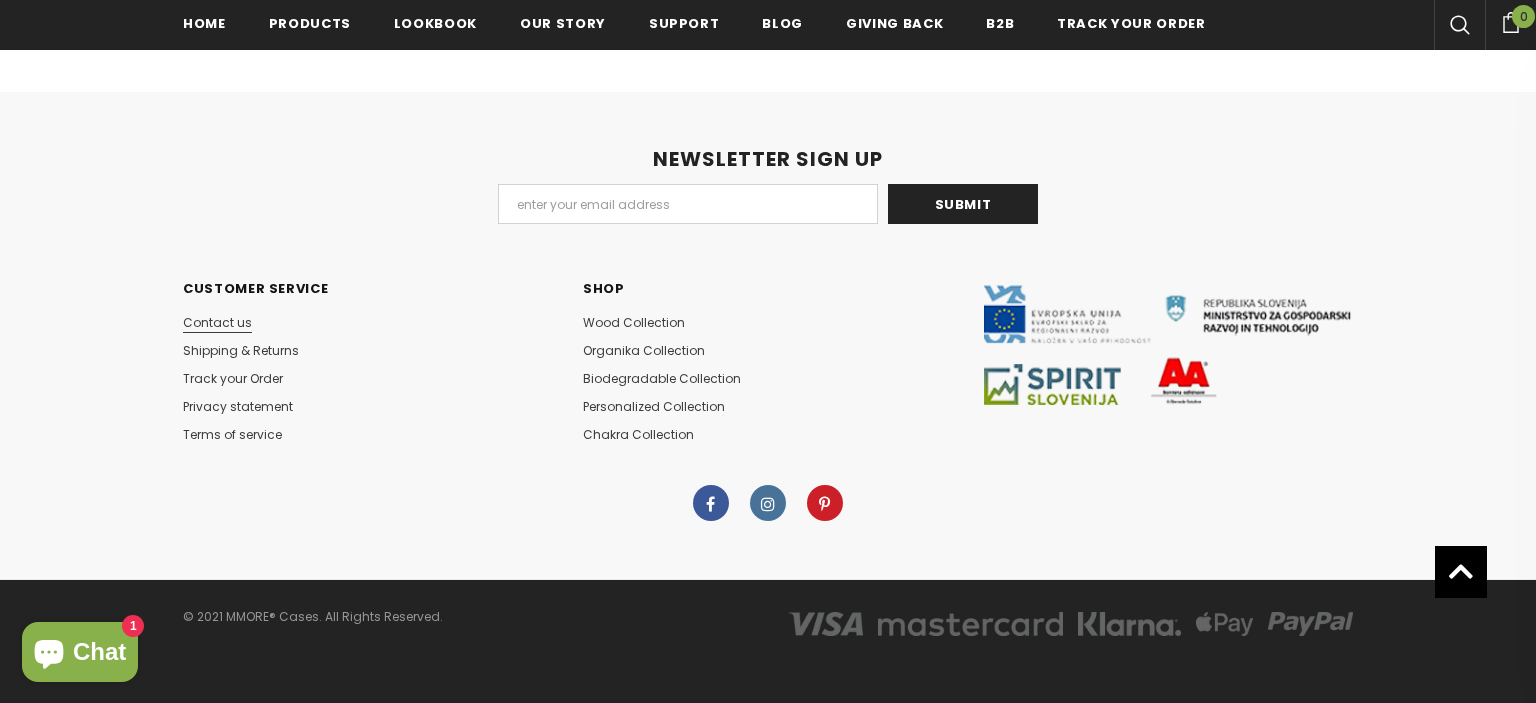 click on "Contact us" at bounding box center [217, 323] 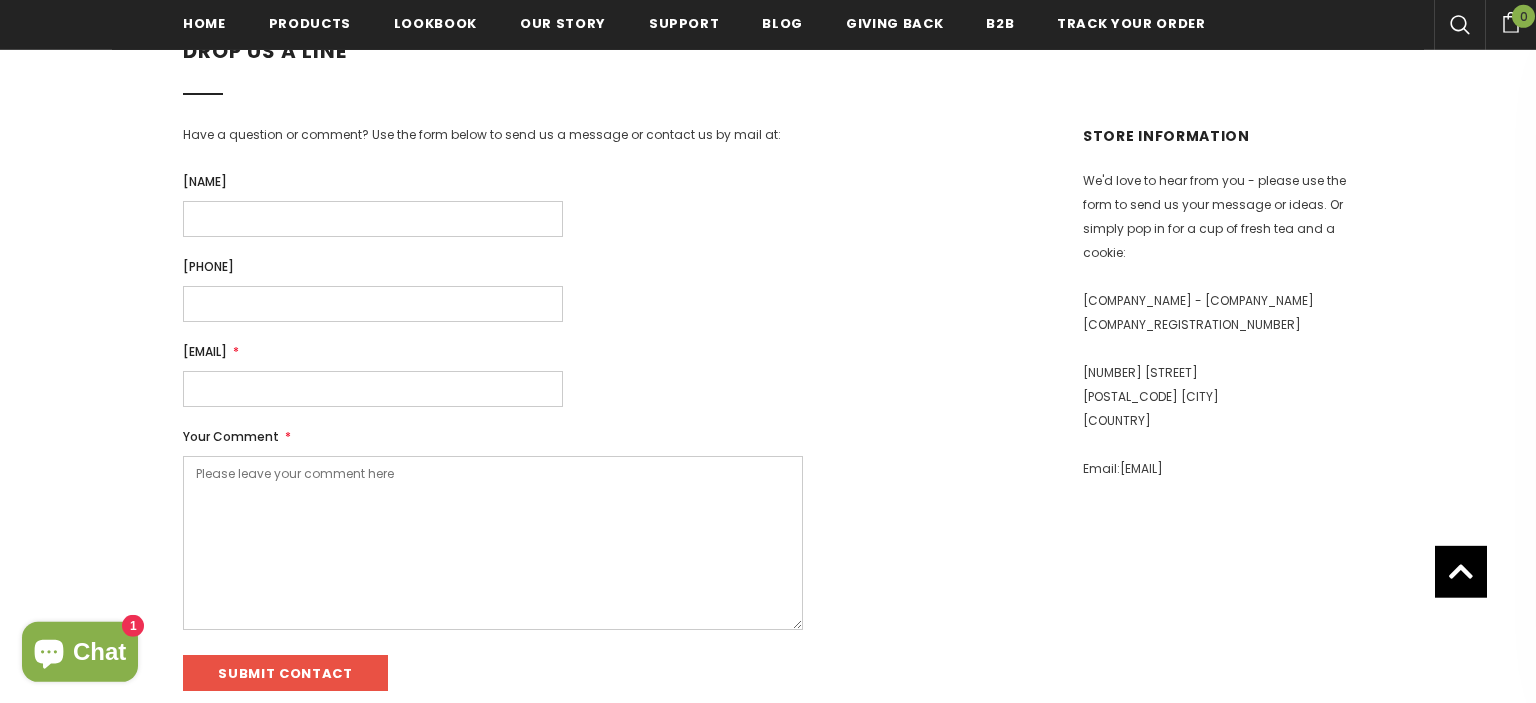 scroll, scrollTop: 0, scrollLeft: 0, axis: both 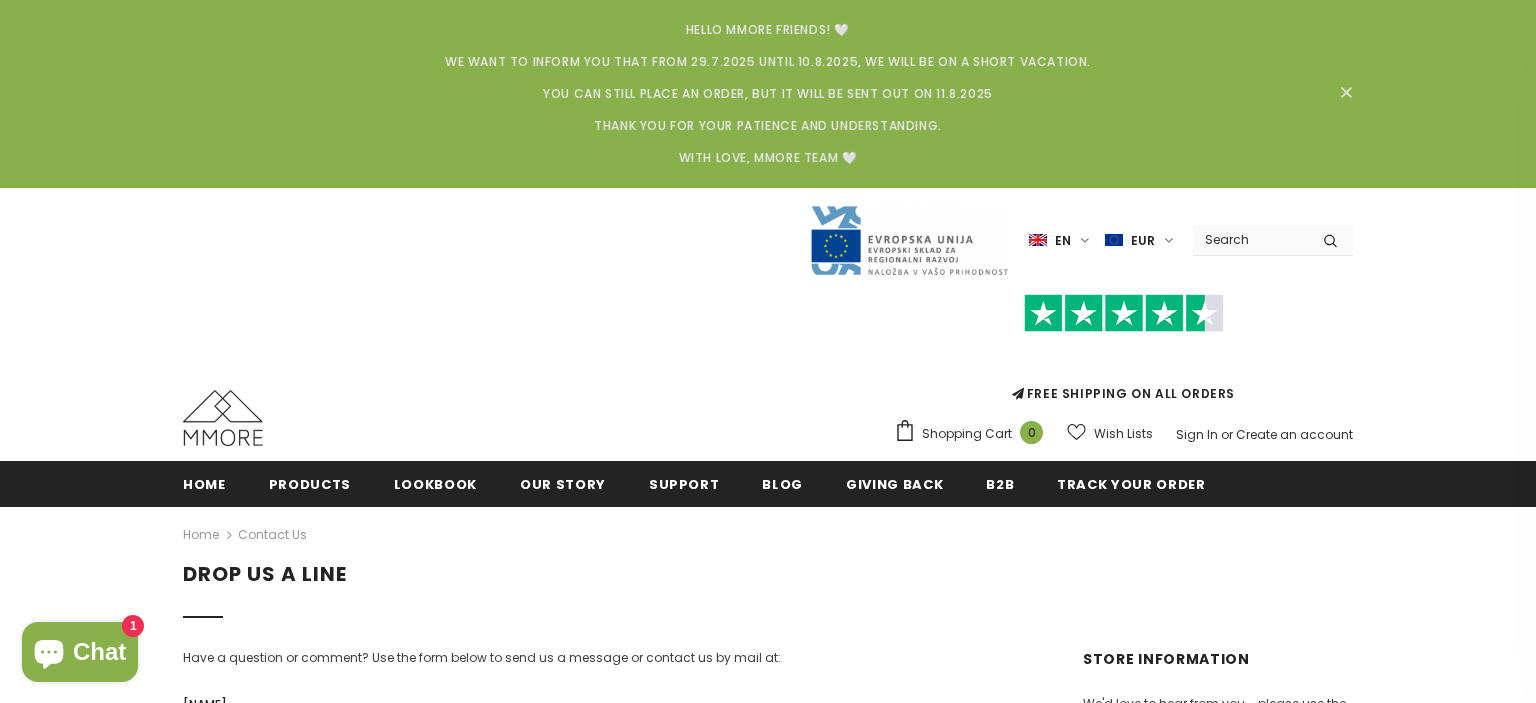 click on "en" at bounding box center [1061, 240] 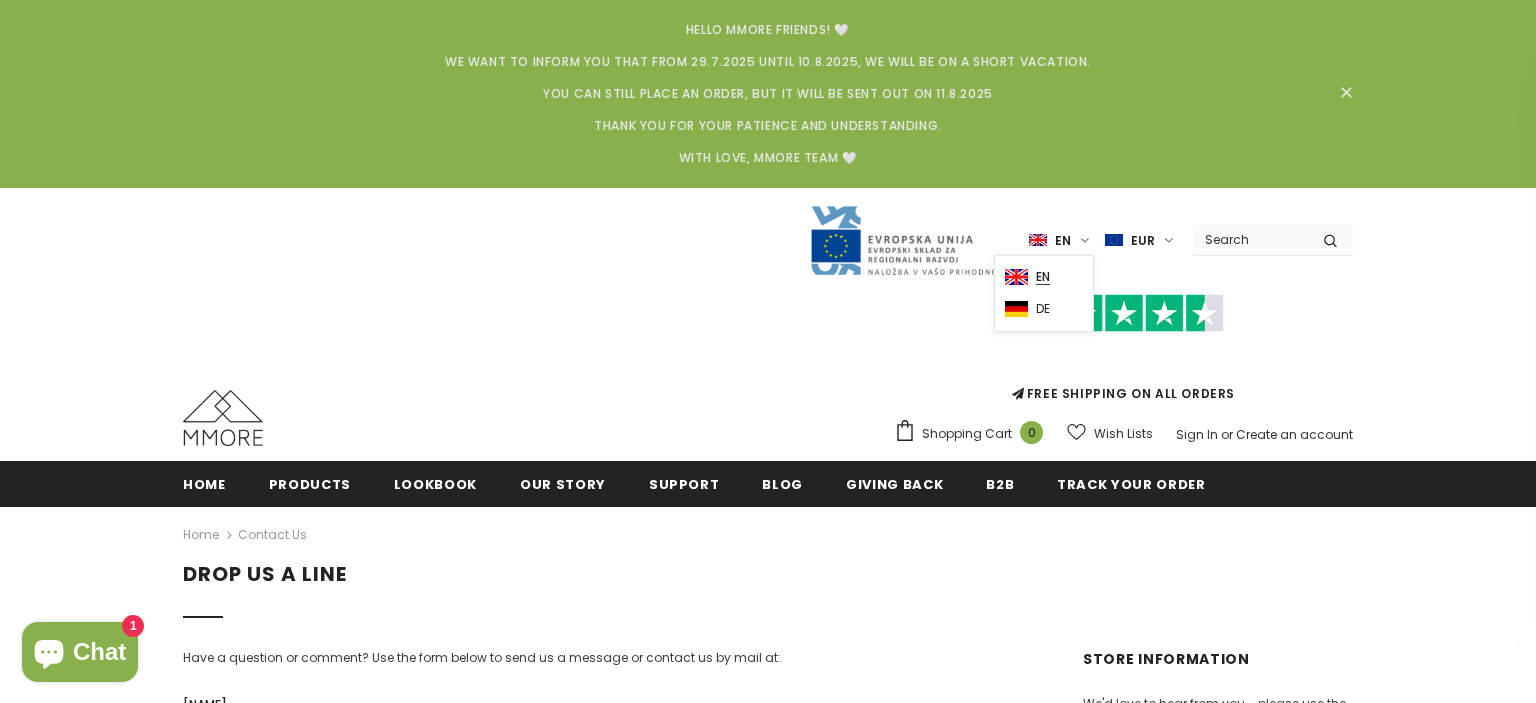 click on "de" at bounding box center (1043, 309) 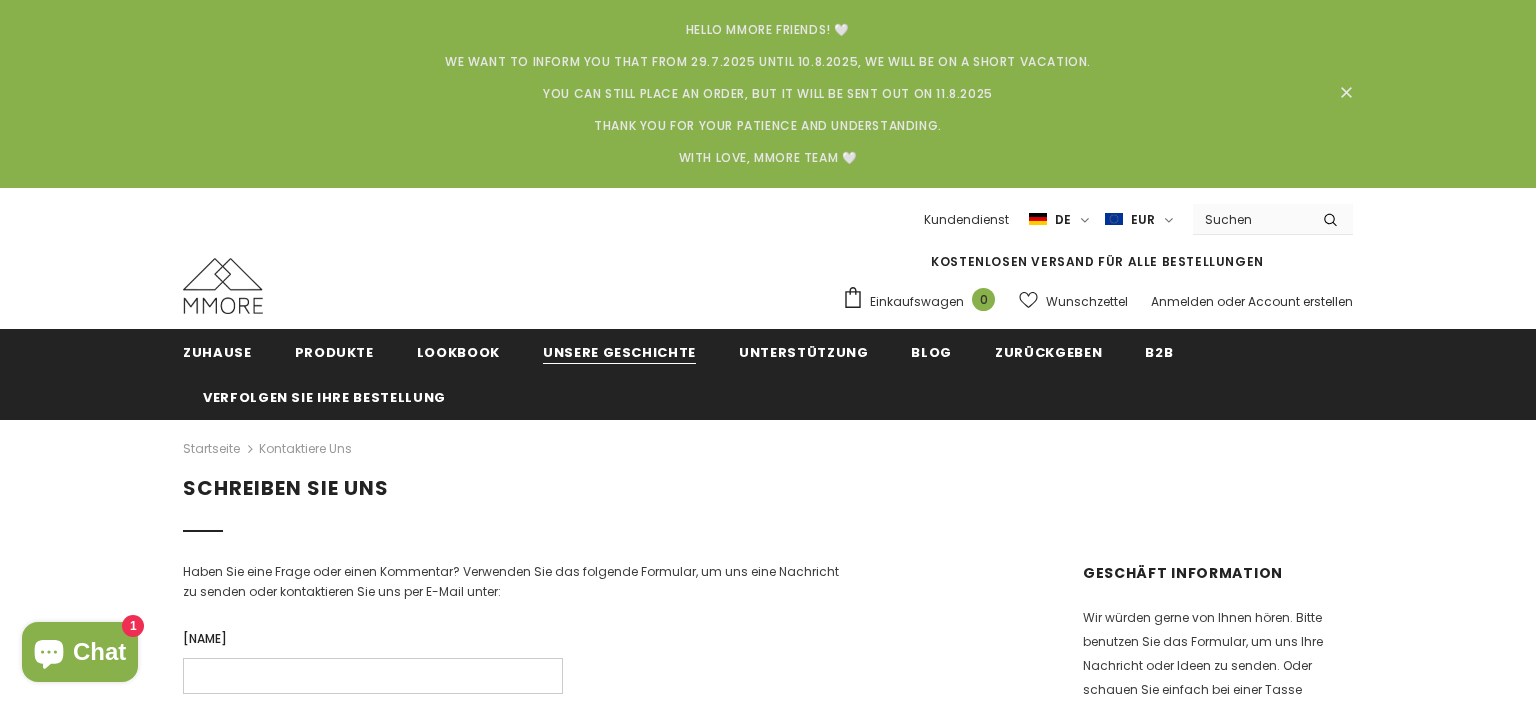 scroll, scrollTop: 0, scrollLeft: 0, axis: both 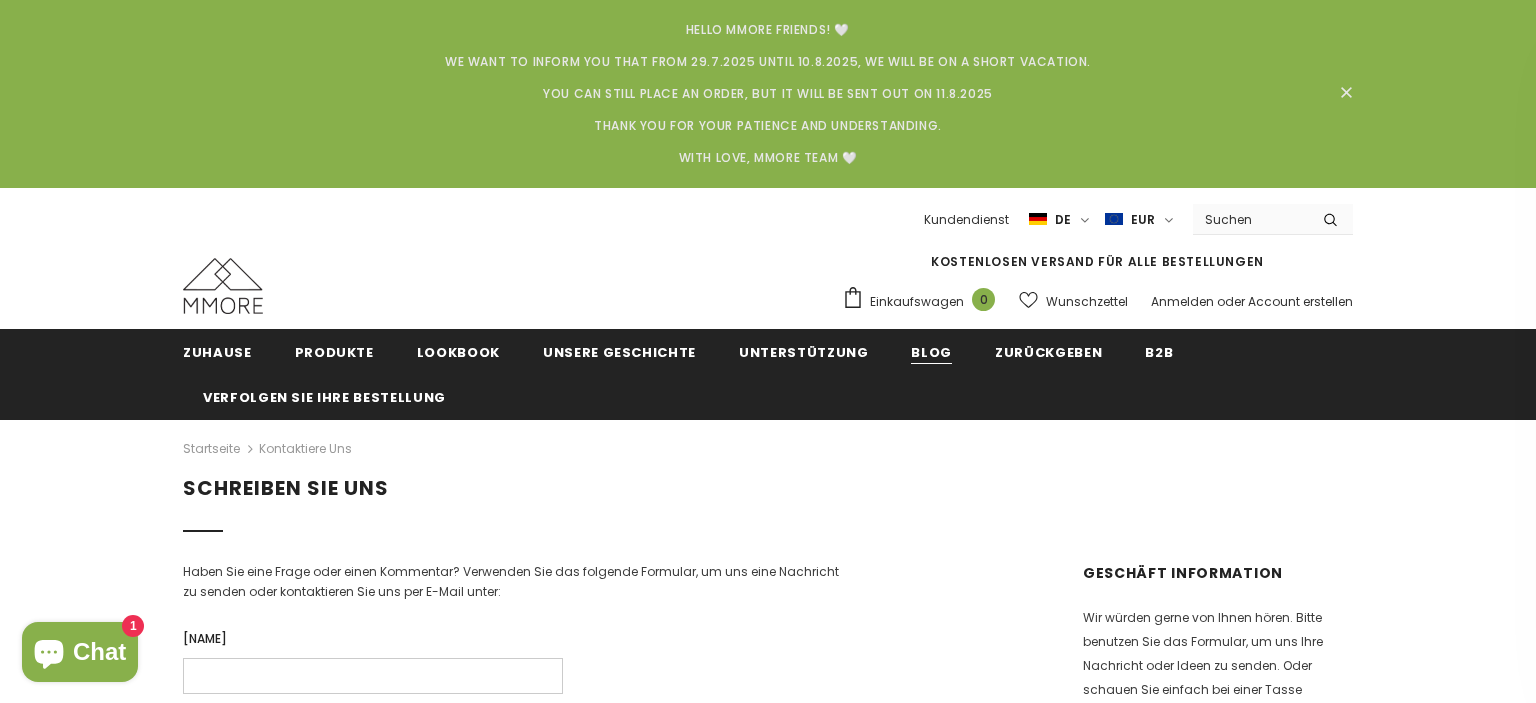 click on "Blog" at bounding box center [931, 352] 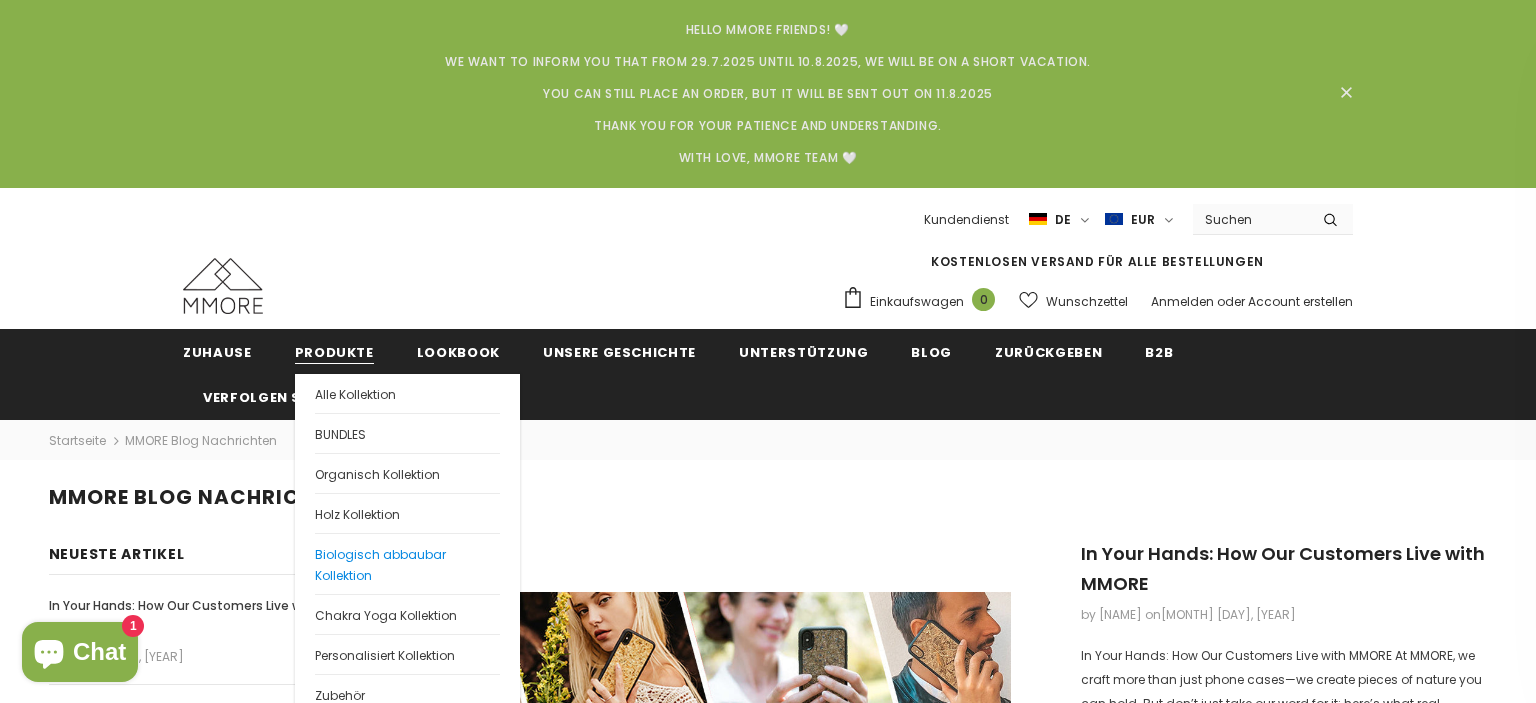 scroll, scrollTop: 55, scrollLeft: 0, axis: vertical 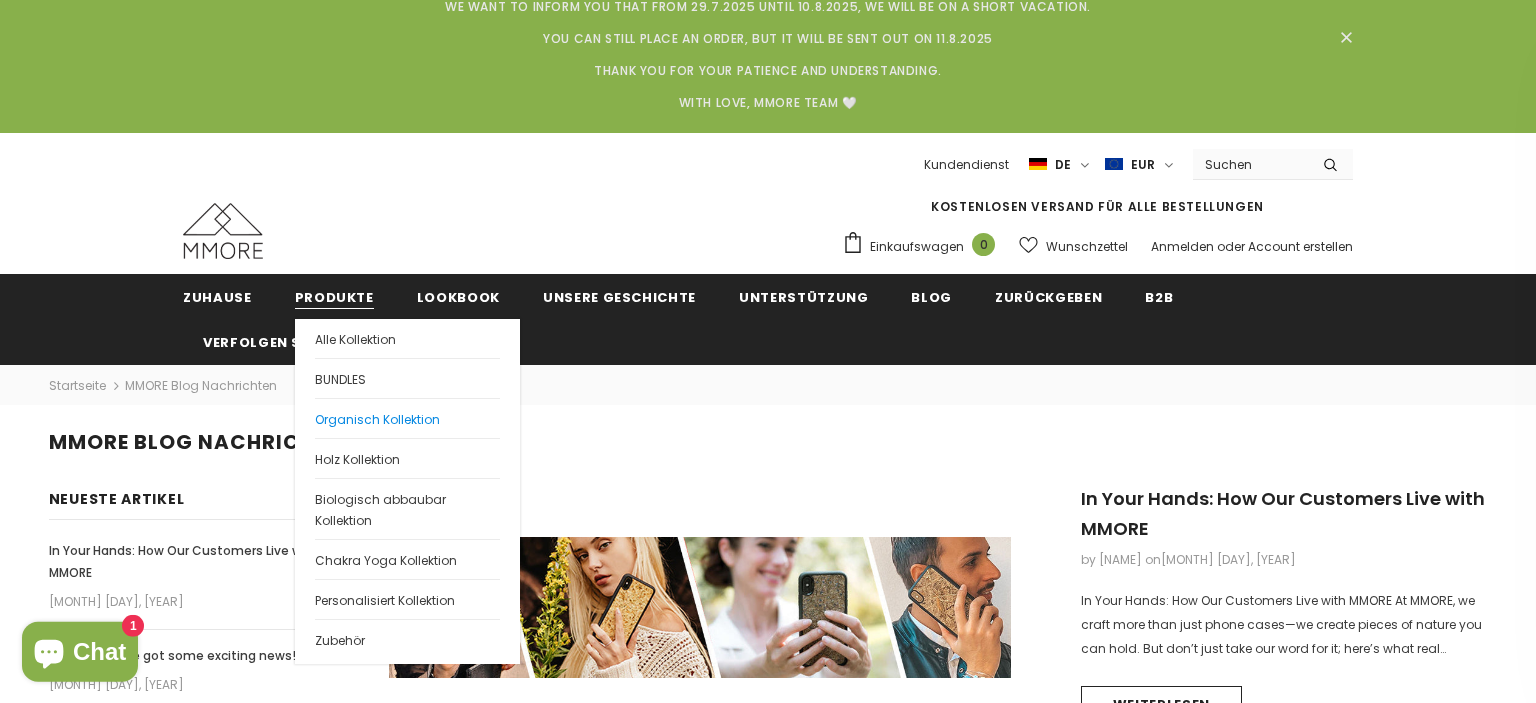 click on "Organisch Kollektion" at bounding box center [407, 418] 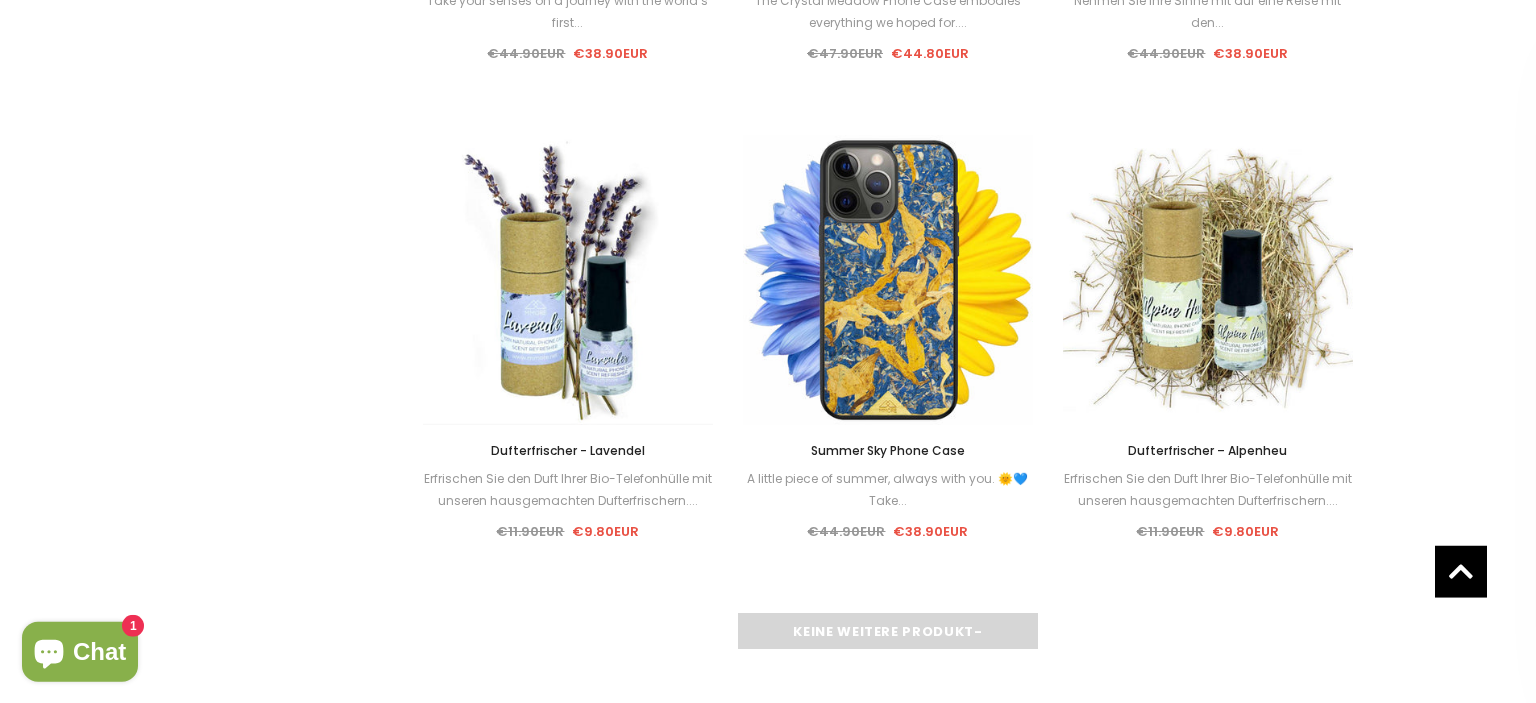 scroll, scrollTop: 0, scrollLeft: 0, axis: both 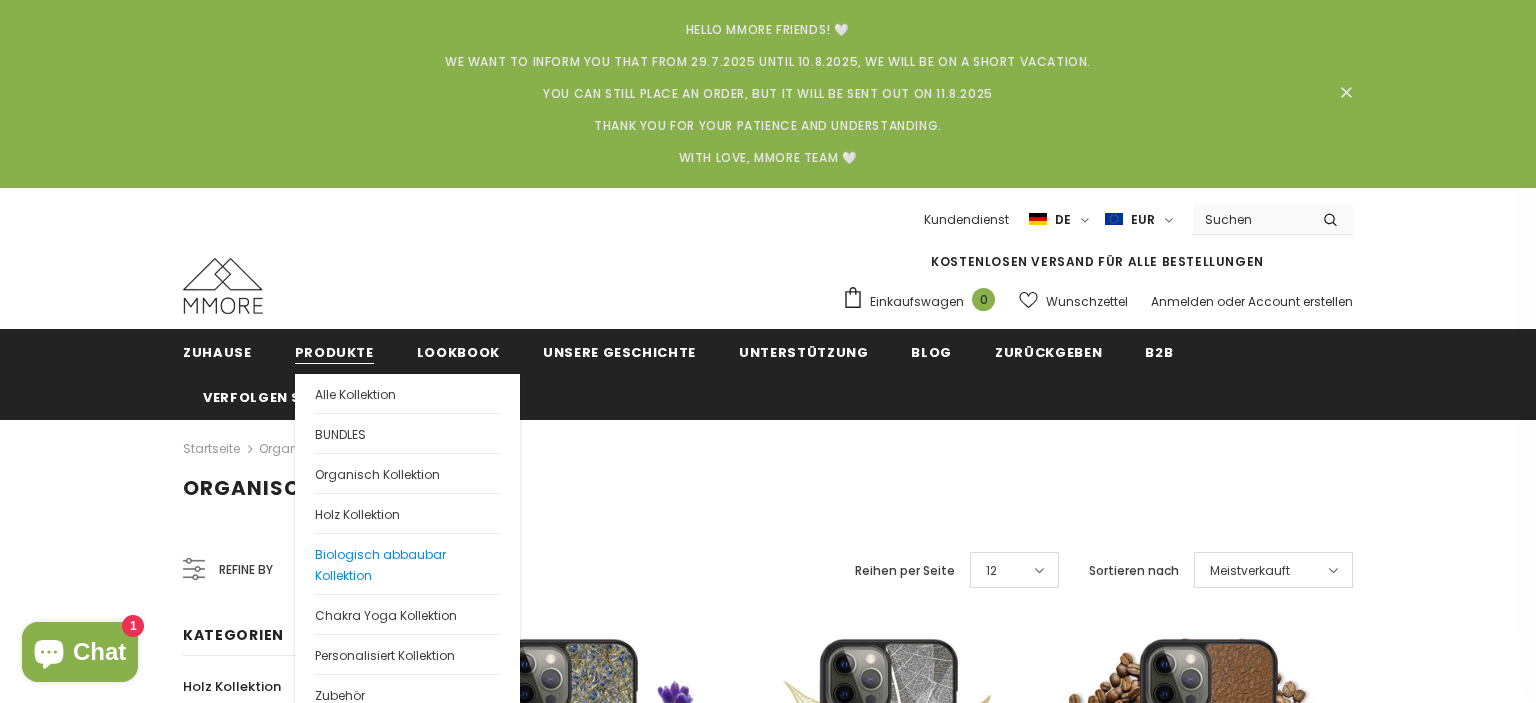 click on "Biologisch abbaubar Kollektion" at bounding box center (380, 565) 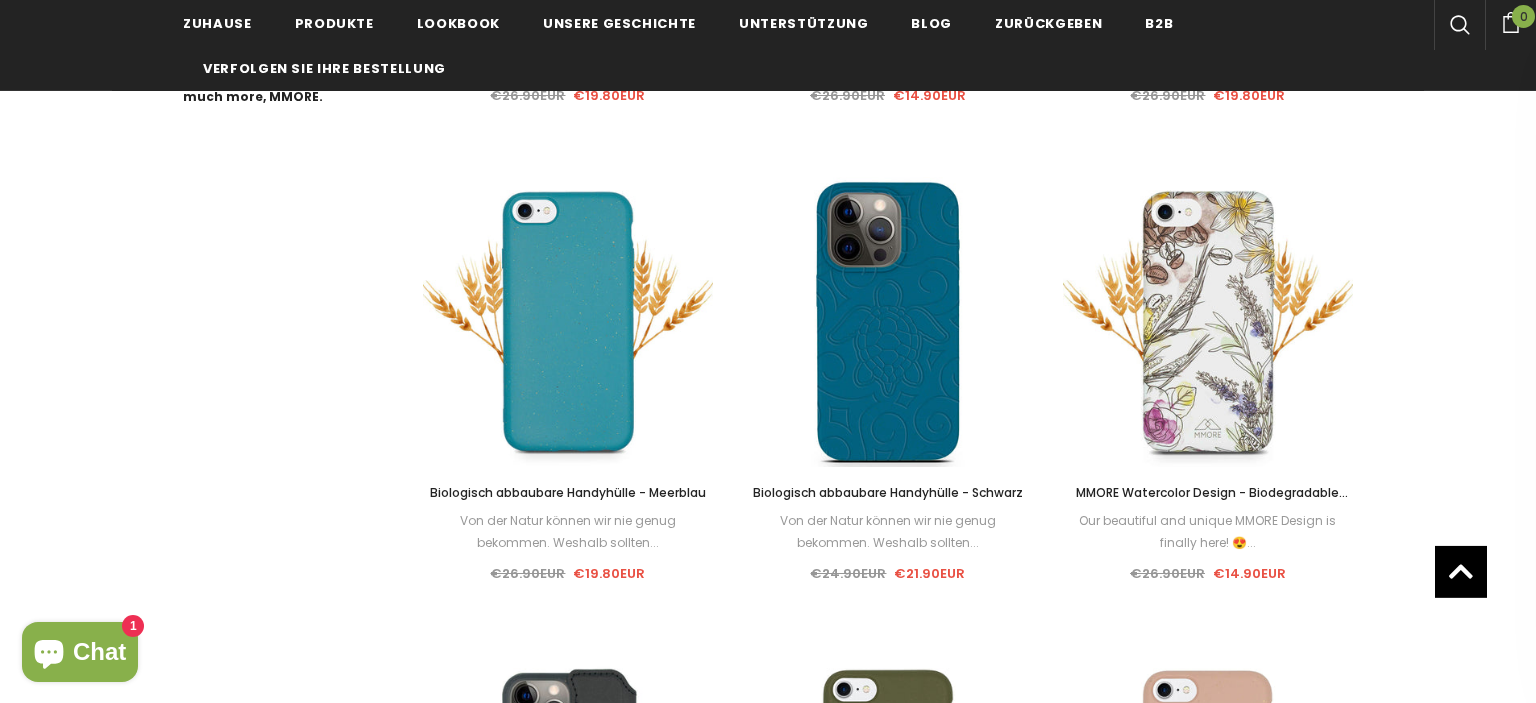 scroll, scrollTop: 1412, scrollLeft: 0, axis: vertical 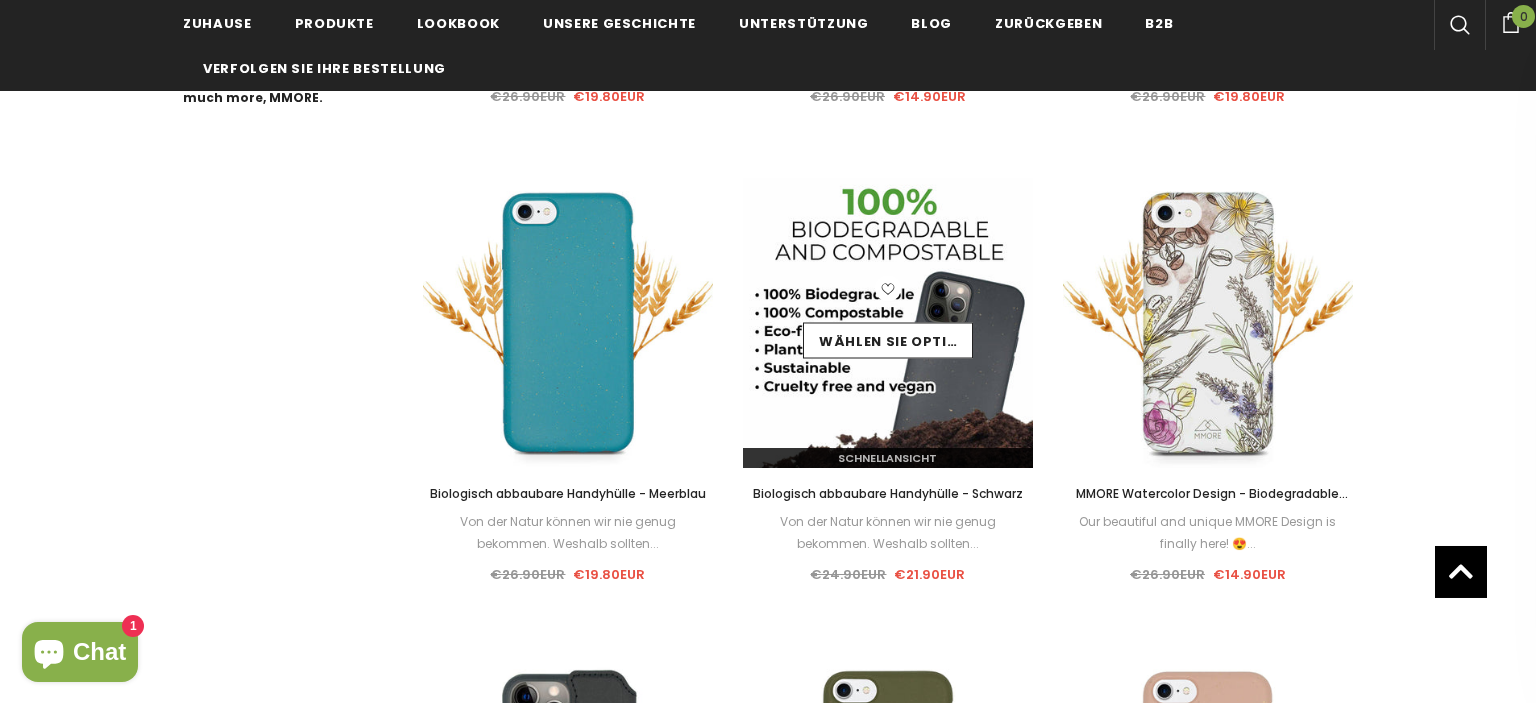 click at bounding box center (888, 323) 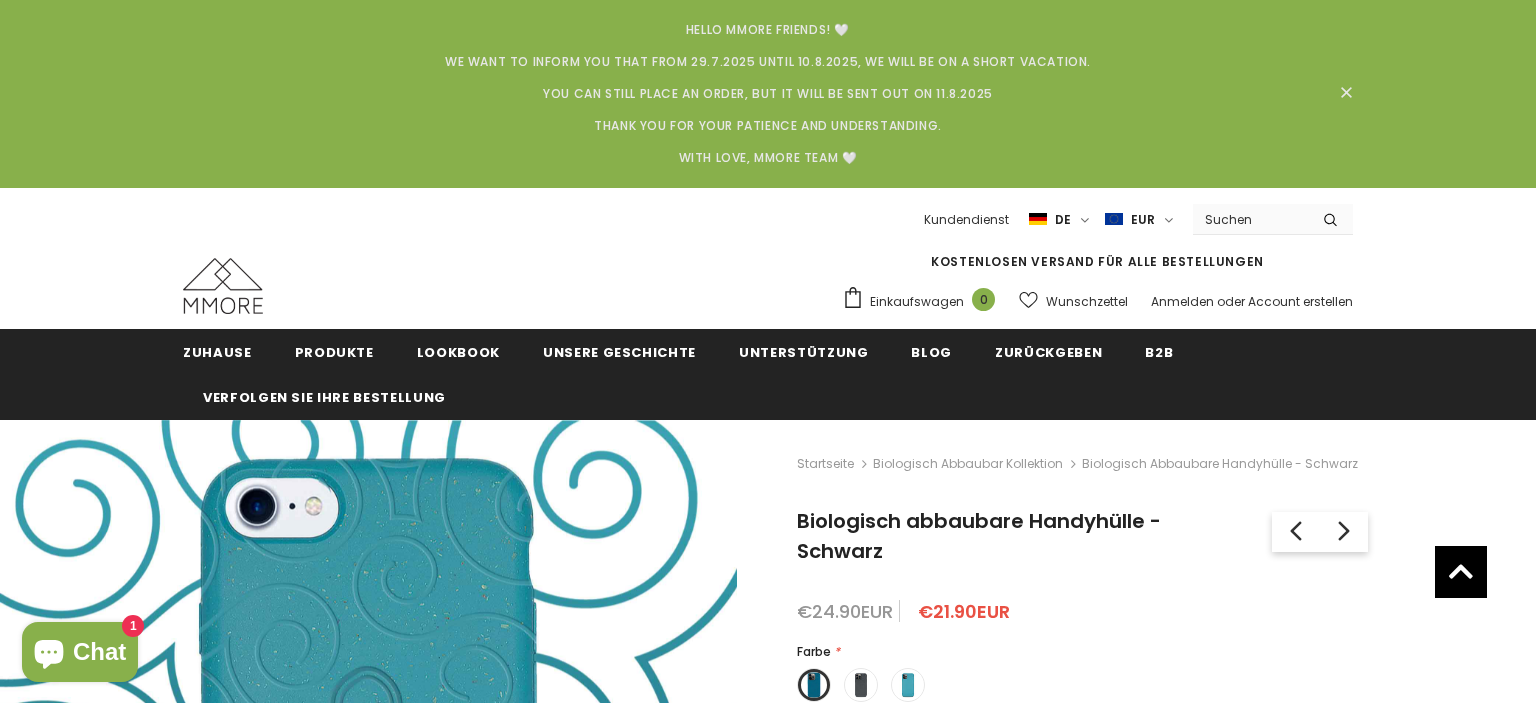 click on "iPhone 16 Pro Max" at bounding box center (1082, 772) 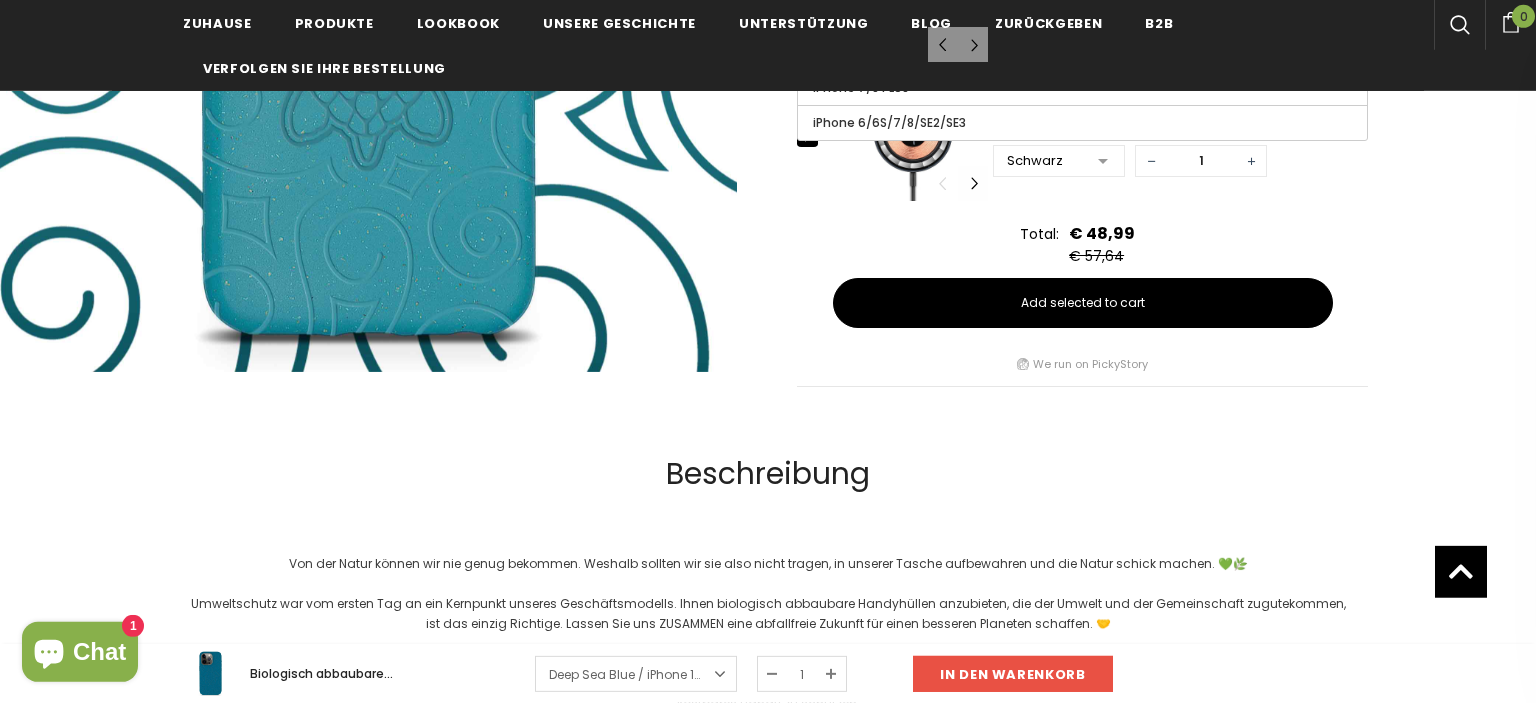 scroll, scrollTop: 1432, scrollLeft: 0, axis: vertical 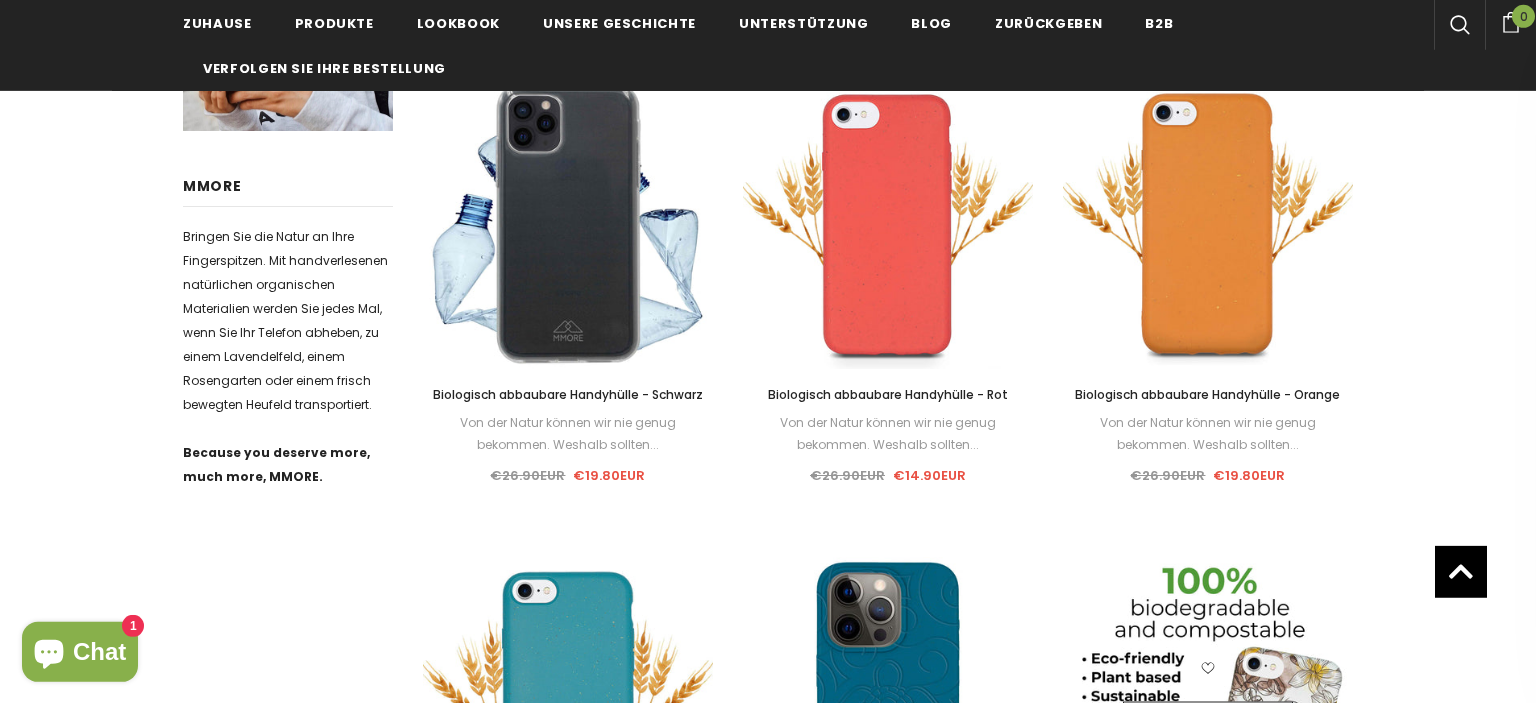 click at bounding box center (1208, 702) 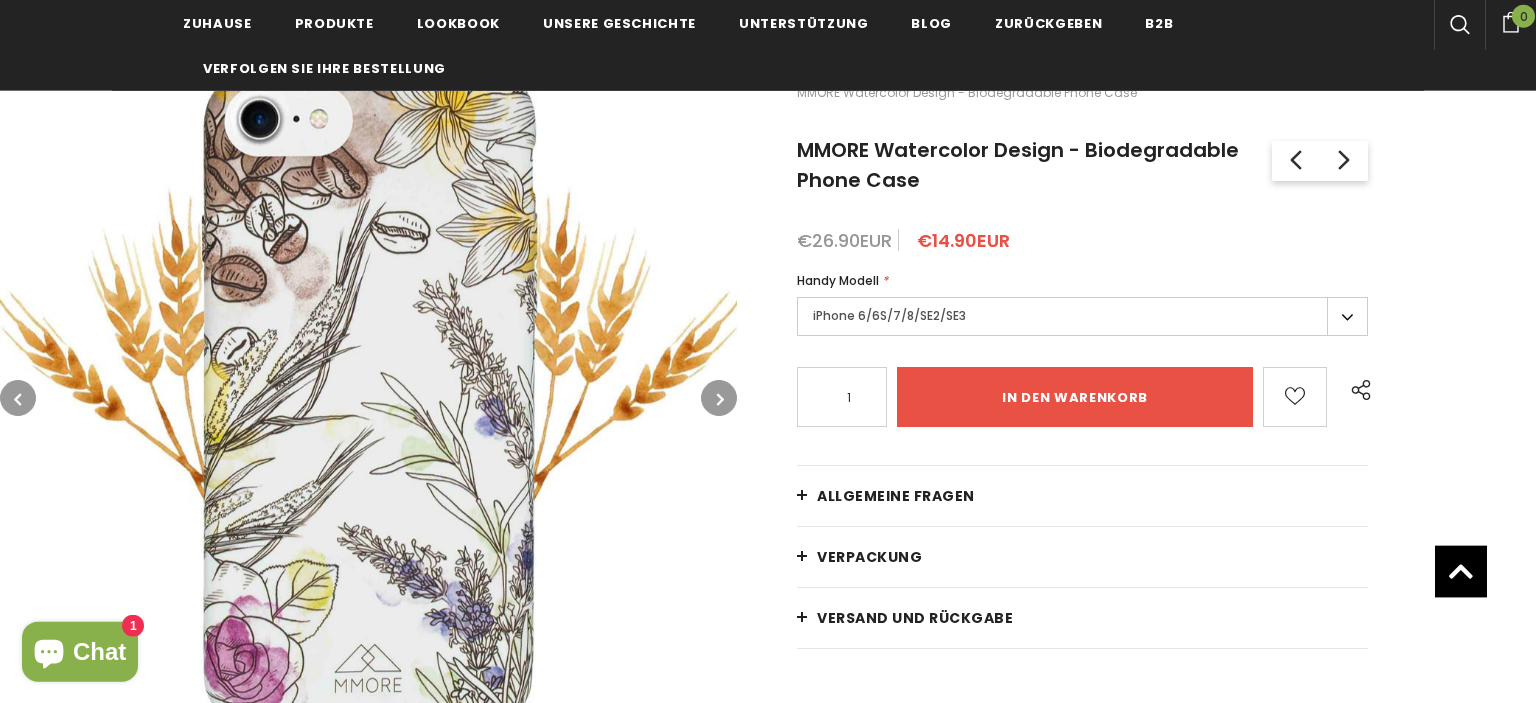 click on "iPhone 6/6S/7/8/SE2/SE3" at bounding box center [1082, 316] 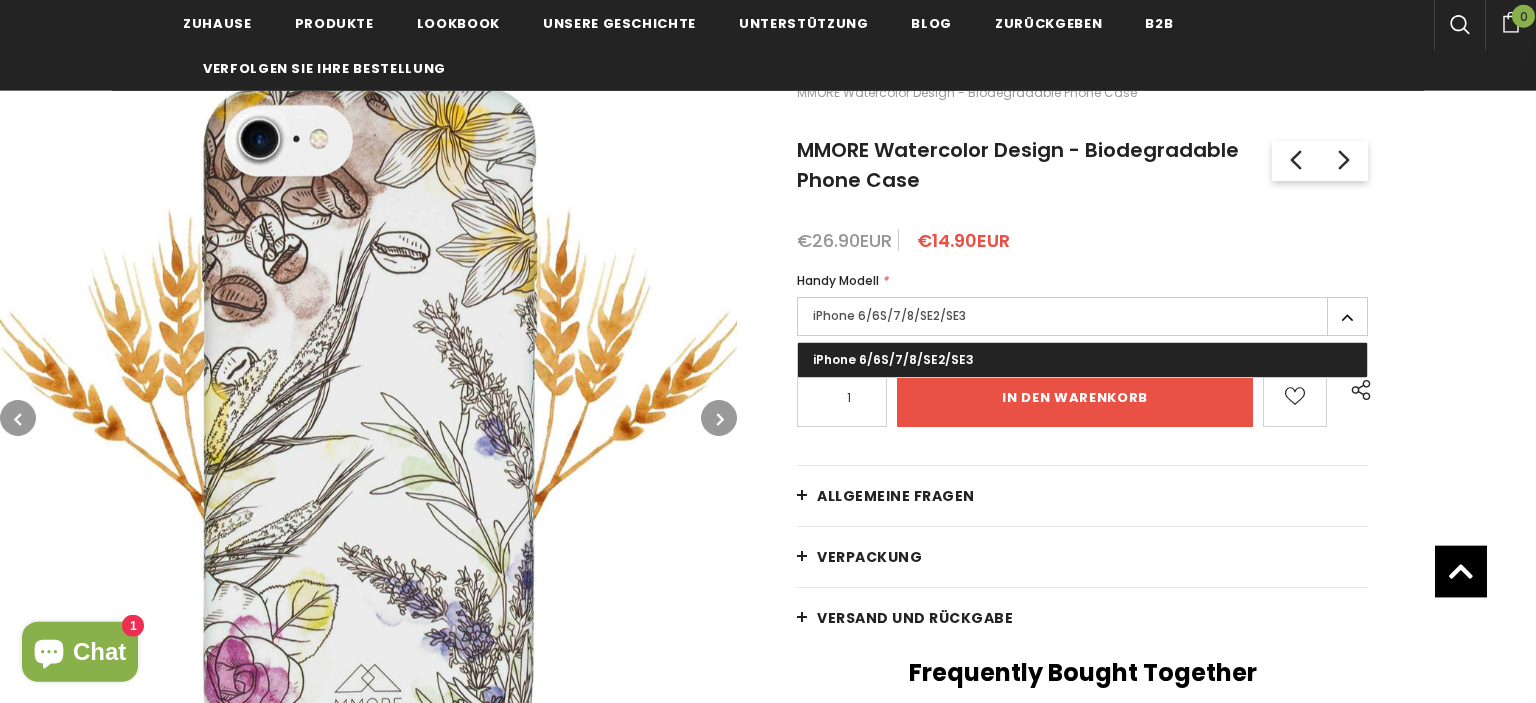 scroll, scrollTop: 395, scrollLeft: 0, axis: vertical 